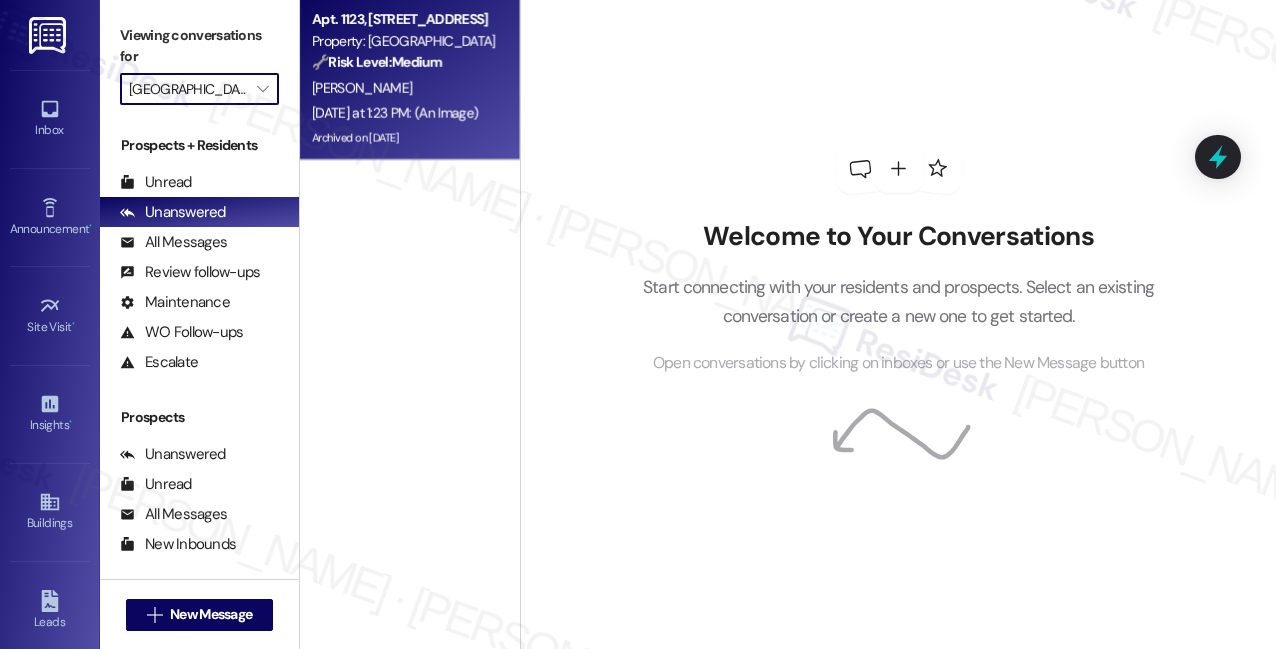 scroll, scrollTop: 0, scrollLeft: 0, axis: both 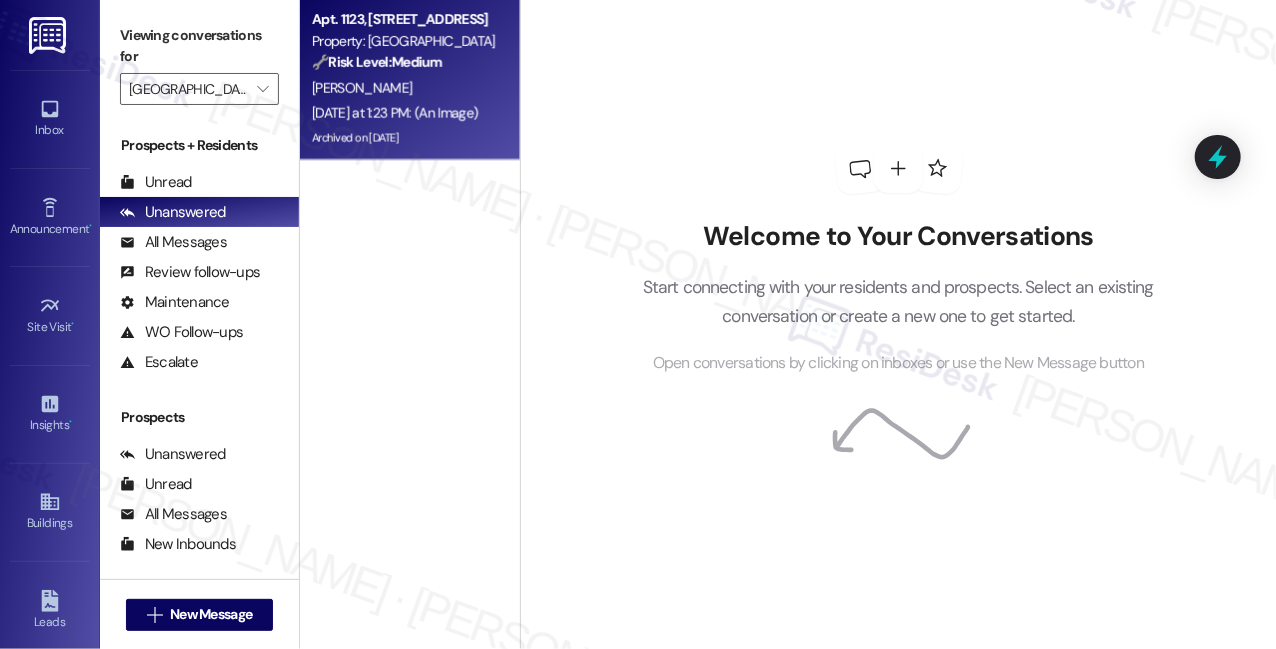 click on "[PERSON_NAME]" at bounding box center [404, 88] 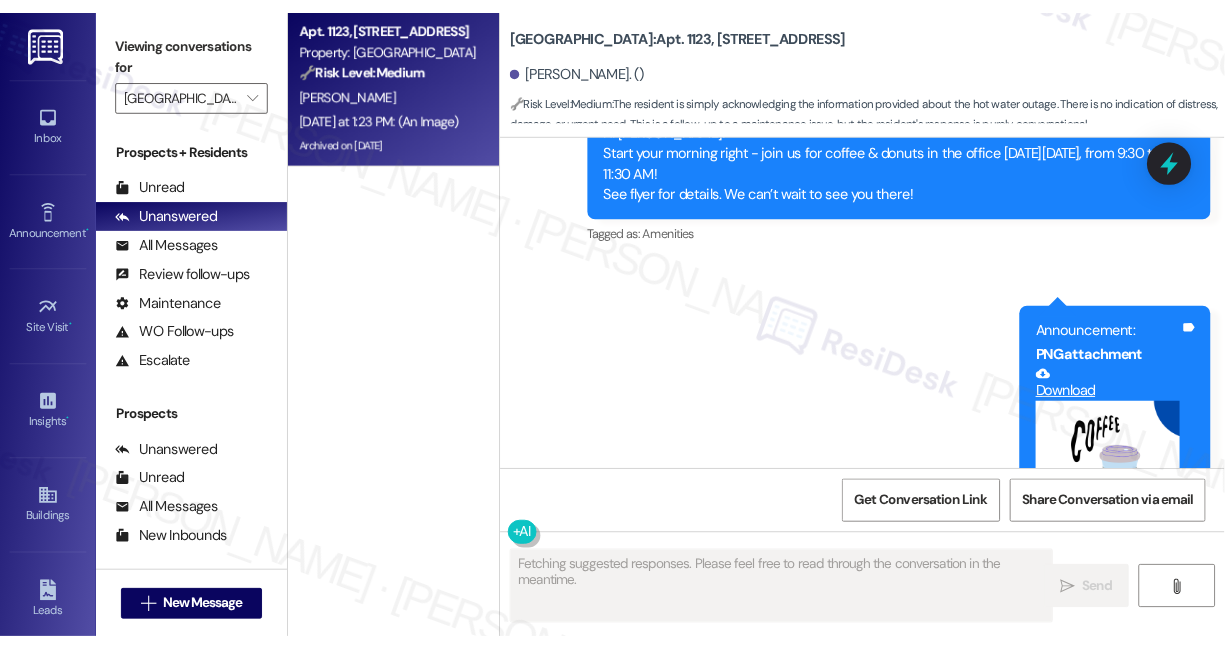 scroll, scrollTop: 30234, scrollLeft: 0, axis: vertical 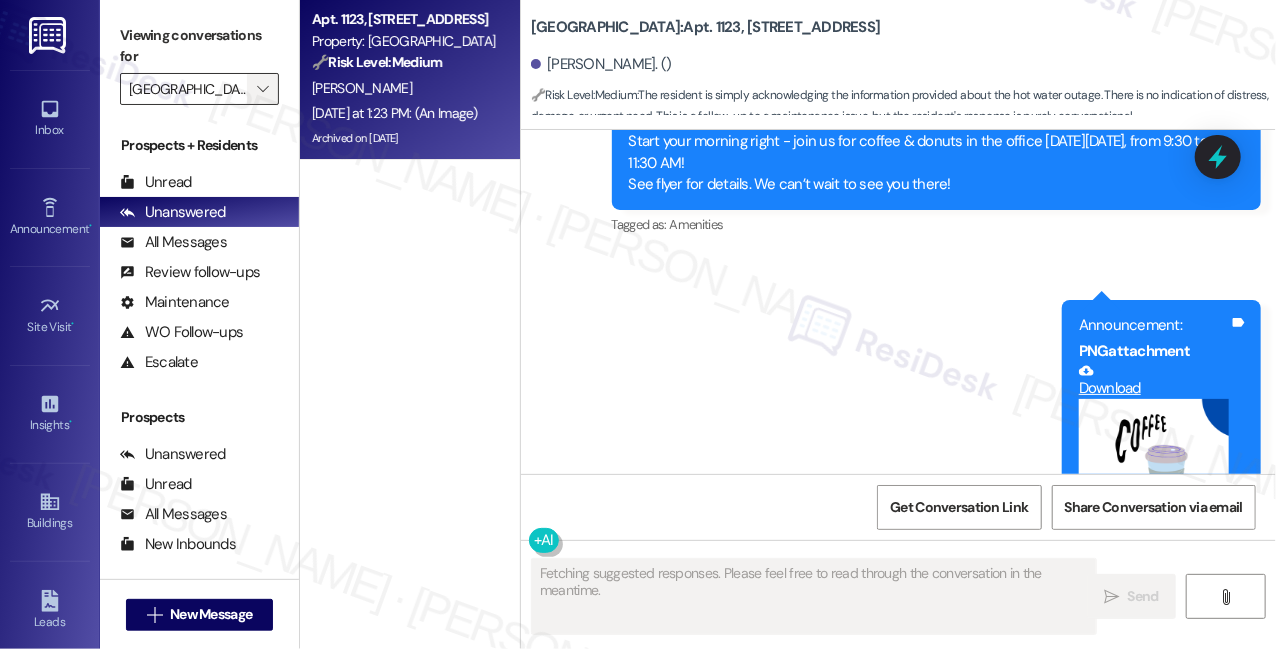 click on "" at bounding box center [262, 89] 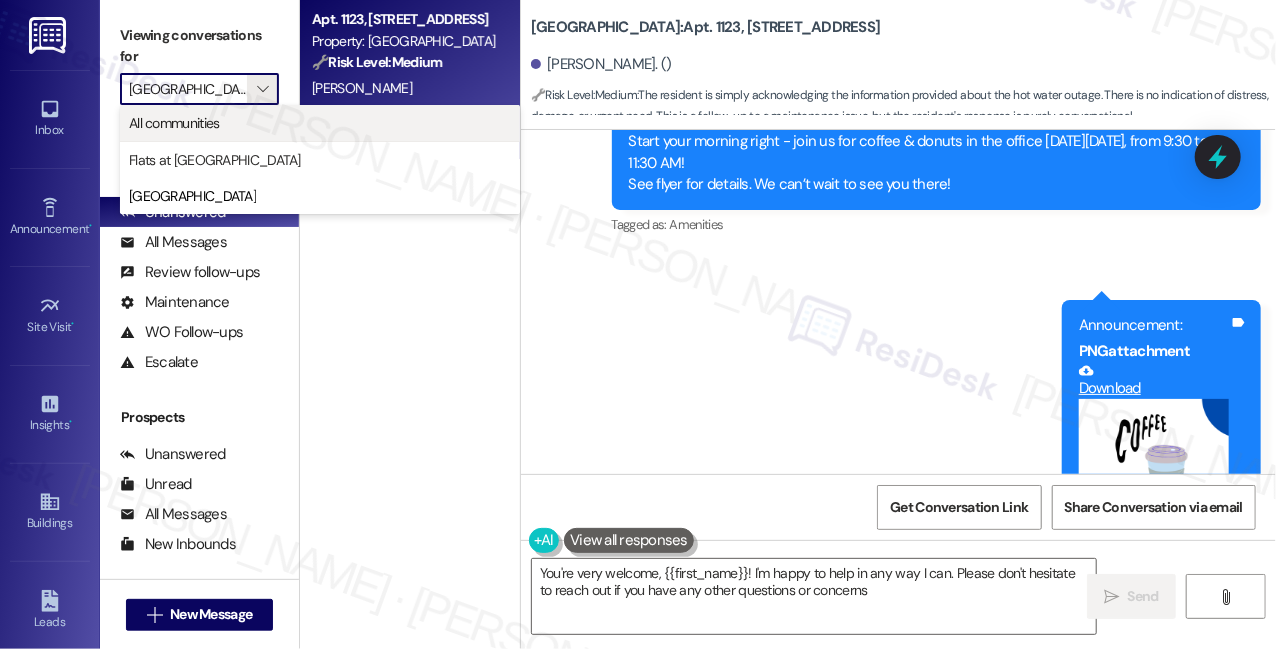 type on "You're very welcome, {{first_name}}! I'm happy to help in any way I can. Please don't hesitate to reach out if you have any other questions or concerns." 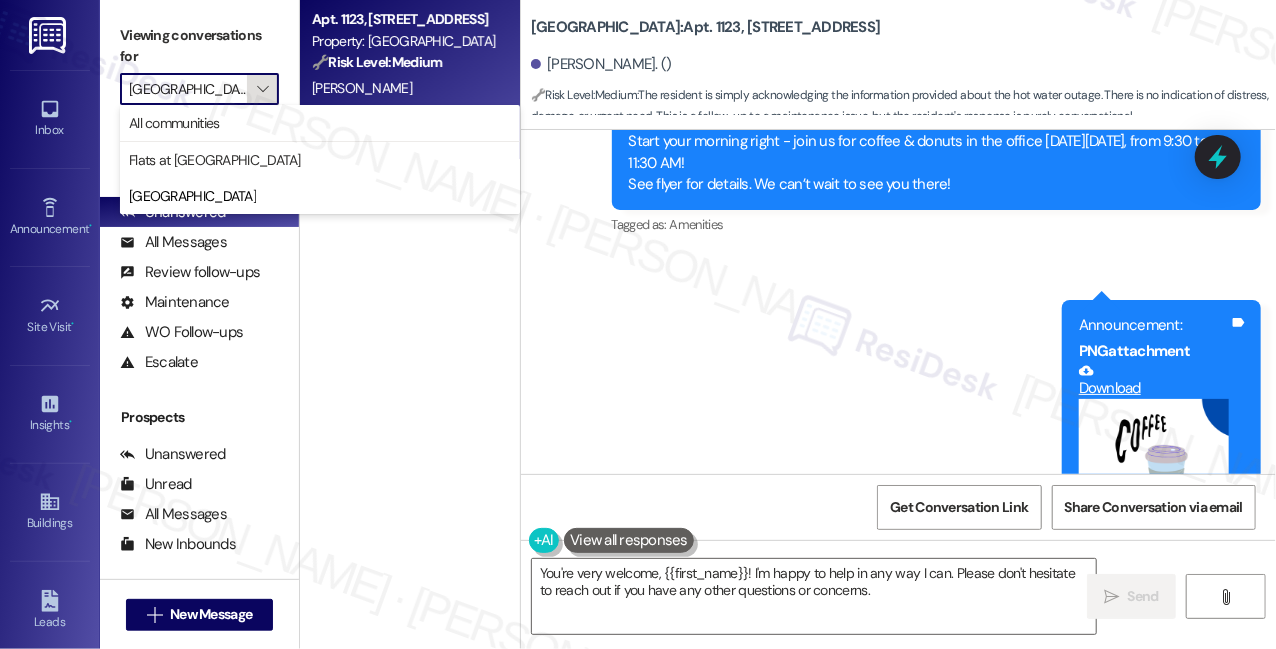 click on "" at bounding box center (262, 89) 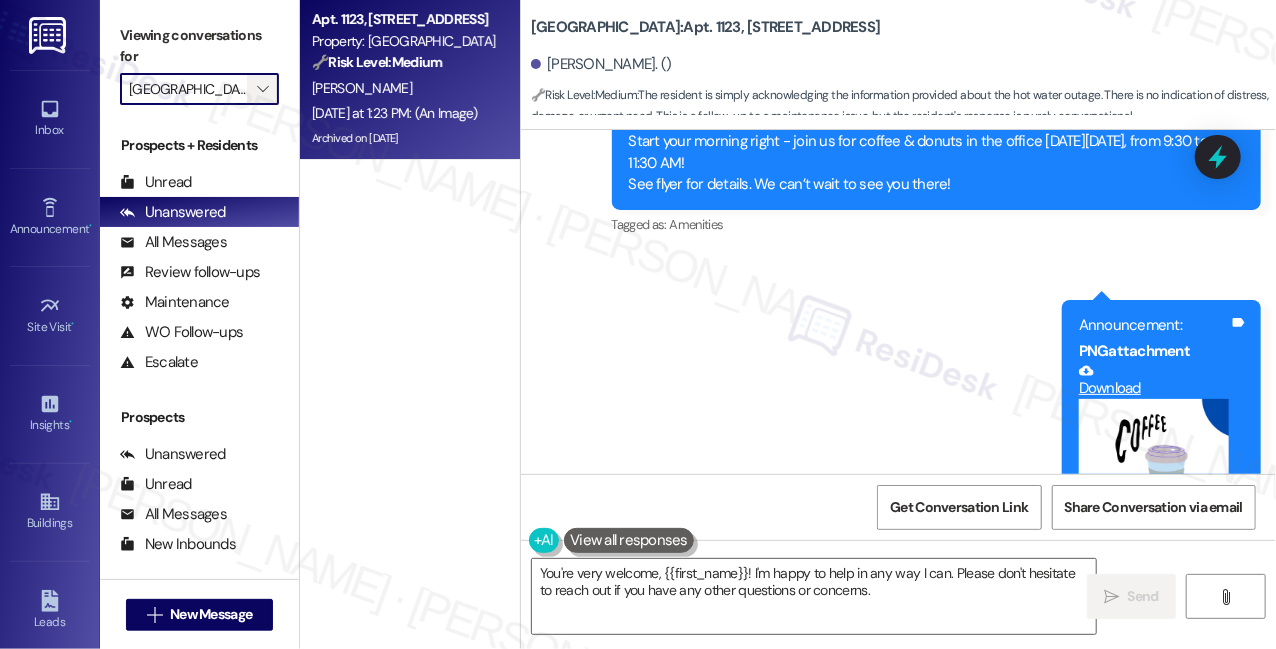 click on "" at bounding box center (262, 89) 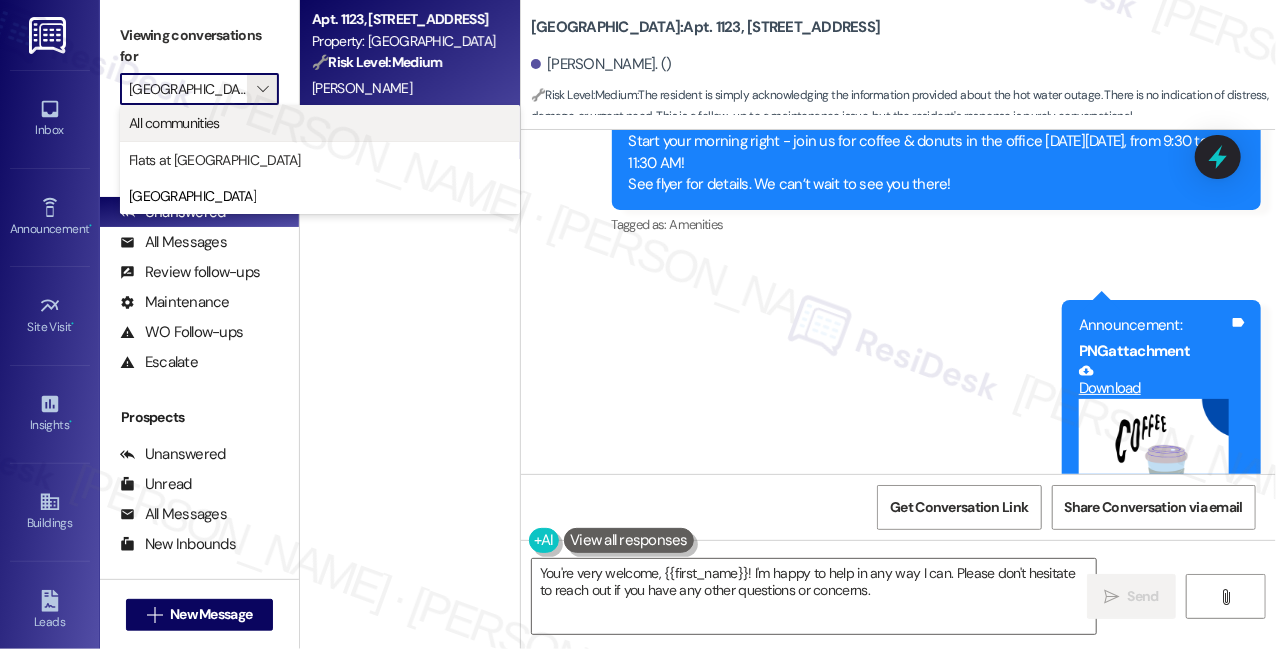 click on "All communities" at bounding box center [320, 123] 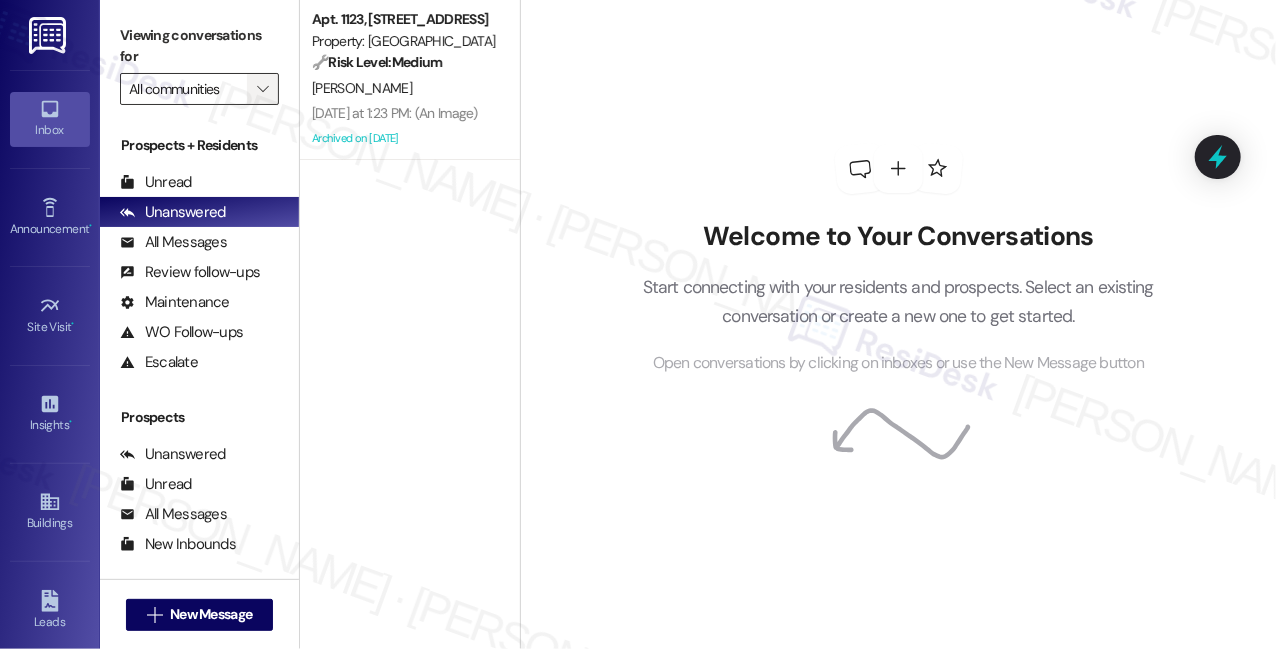 click on "" at bounding box center (262, 89) 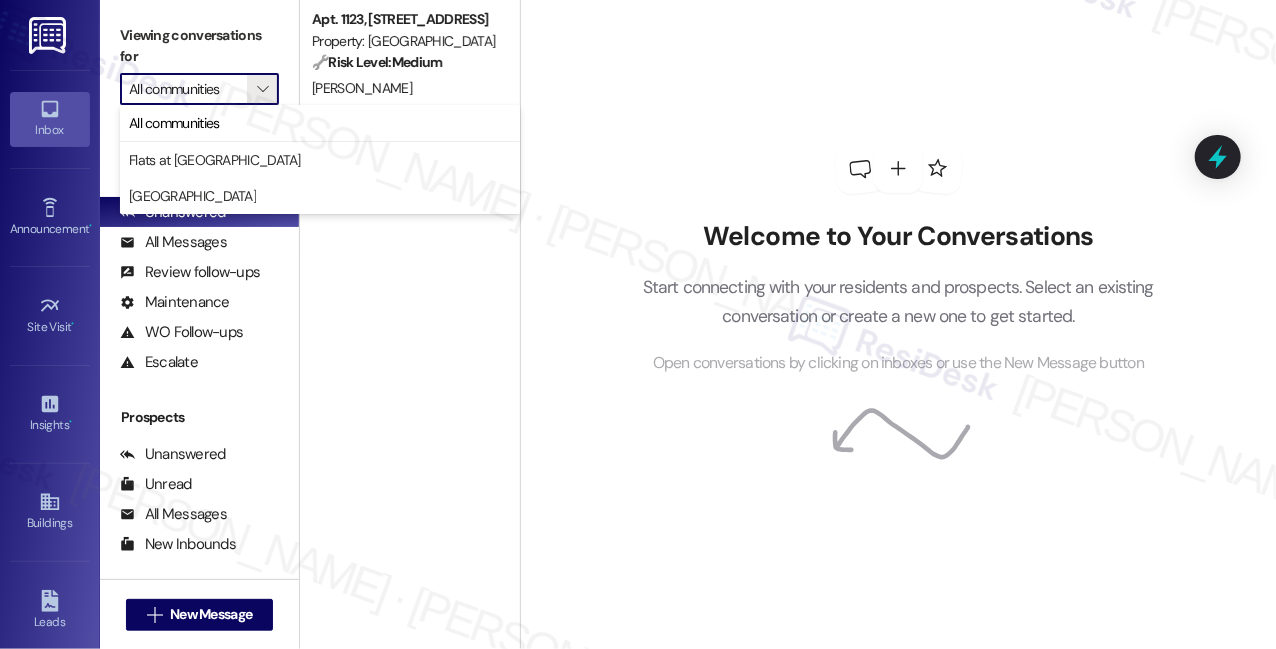 click on "Welcome to Your Conversations Start connecting with your residents and prospects. Select an existing conversation or create a new one to get started. Open conversations by clicking on inboxes or use the New Message button" at bounding box center [899, 259] 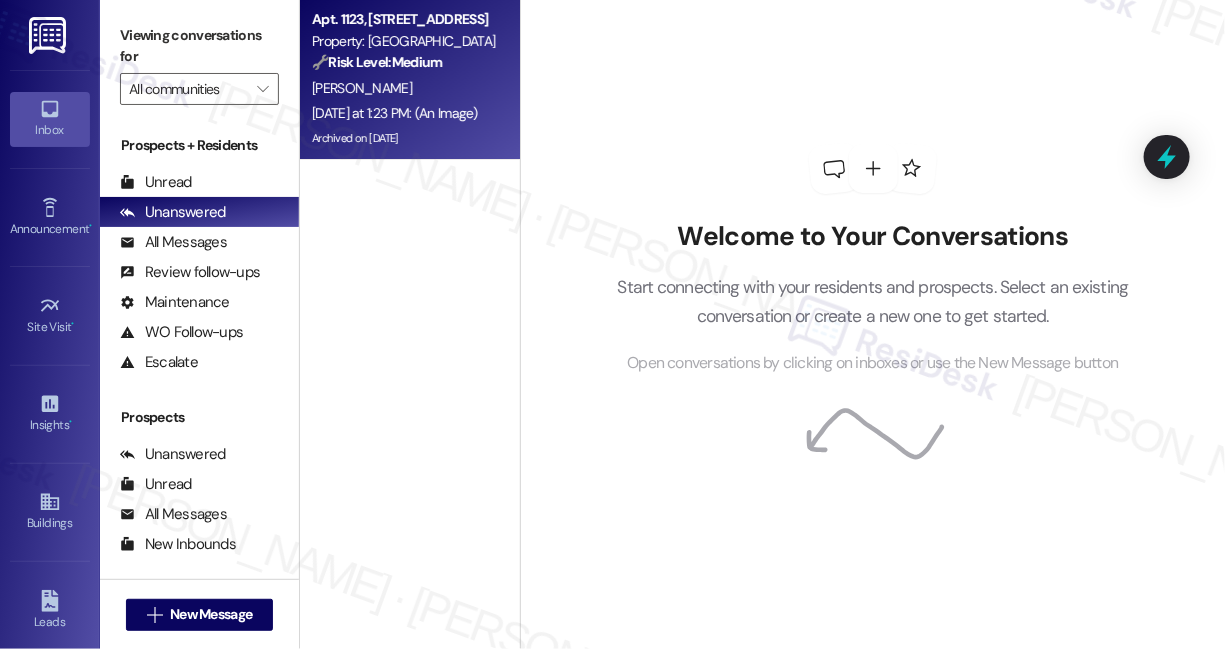 click on "Property: [GEOGRAPHIC_DATA]" at bounding box center [404, 41] 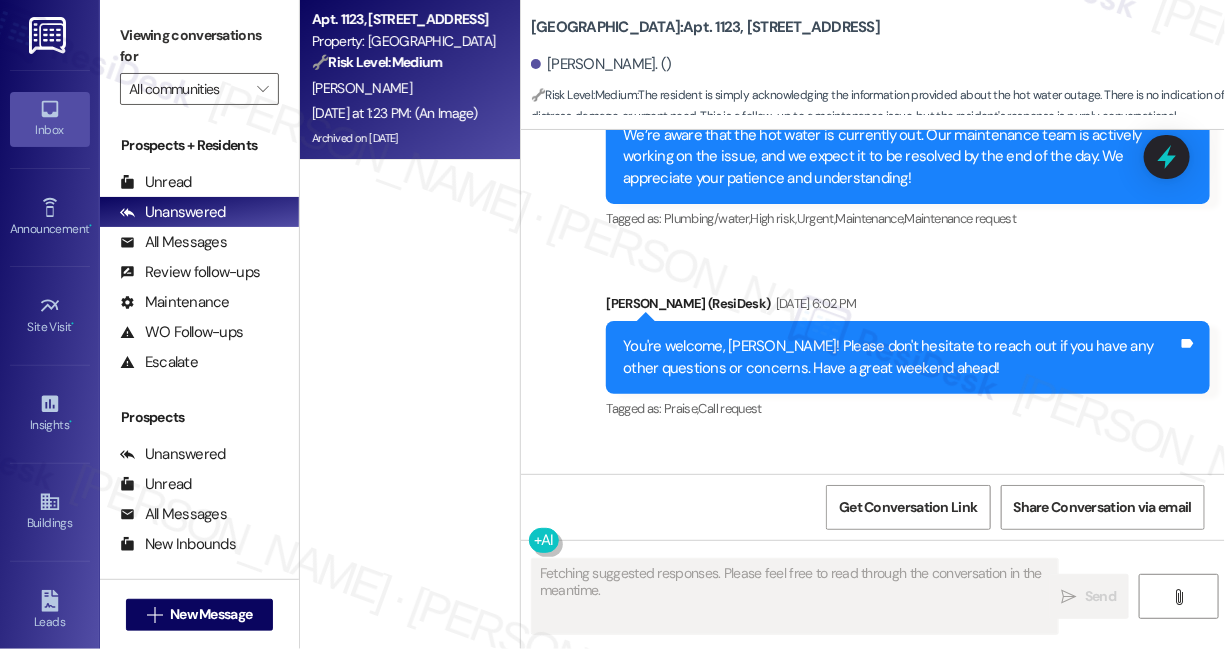 scroll, scrollTop: 30385, scrollLeft: 0, axis: vertical 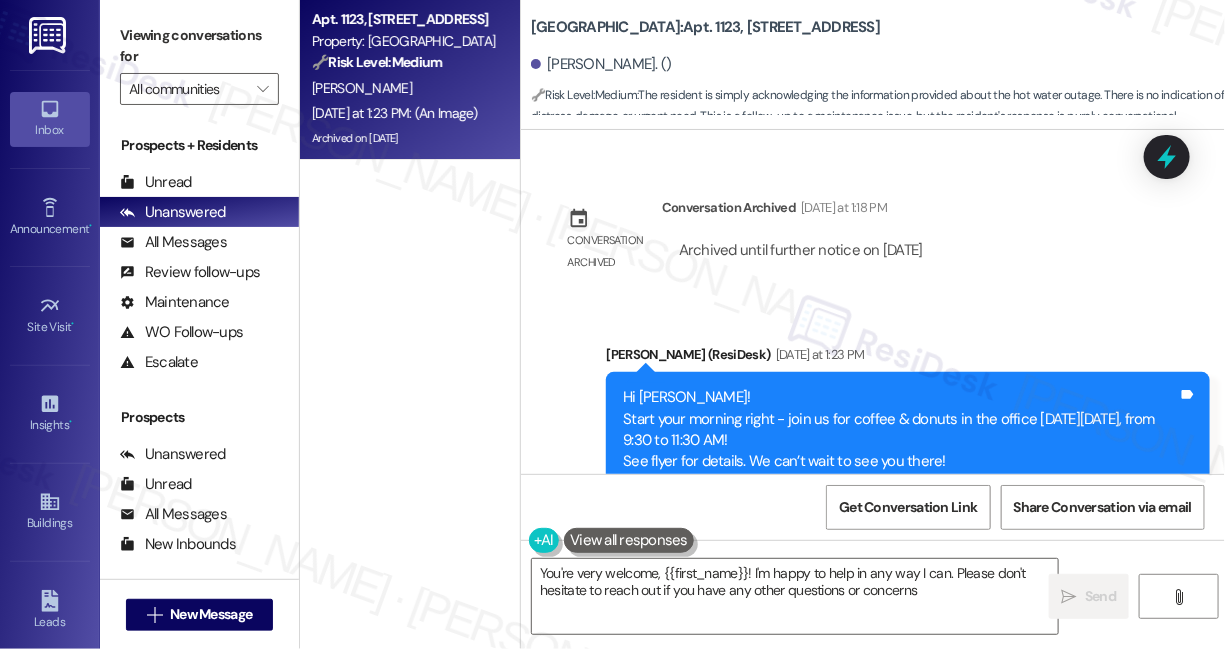 type on "You're very welcome, {{first_name}}! I'm happy to help in any way I can. Please don't hesitate to reach out if you have any other questions or concerns!" 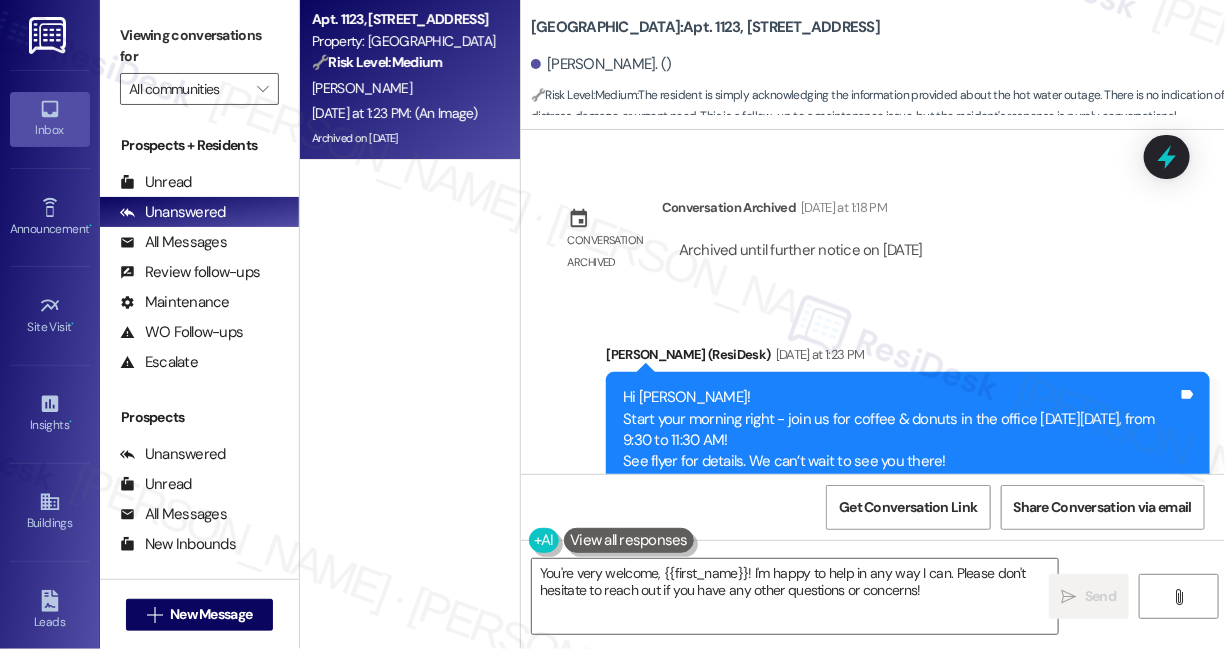 click on "Hi [PERSON_NAME]!
Start your morning right - join us for coffee & donuts in the office [DATE][DATE], from 9:30 to 11:30 AM!
See flyer for details. We can’t wait to see you there!" at bounding box center (900, 430) 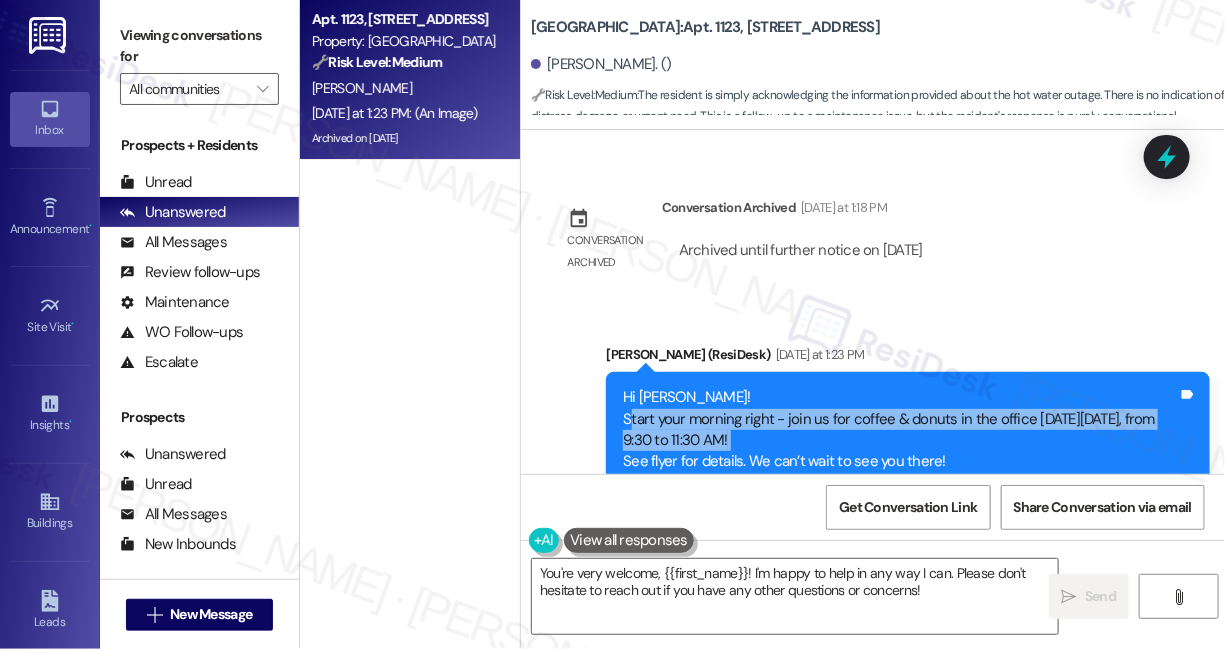 click on "Hi [PERSON_NAME]!
Start your morning right - join us for coffee & donuts in the office [DATE][DATE], from 9:30 to 11:30 AM!
See flyer for details. We can’t wait to see you there!" at bounding box center (900, 430) 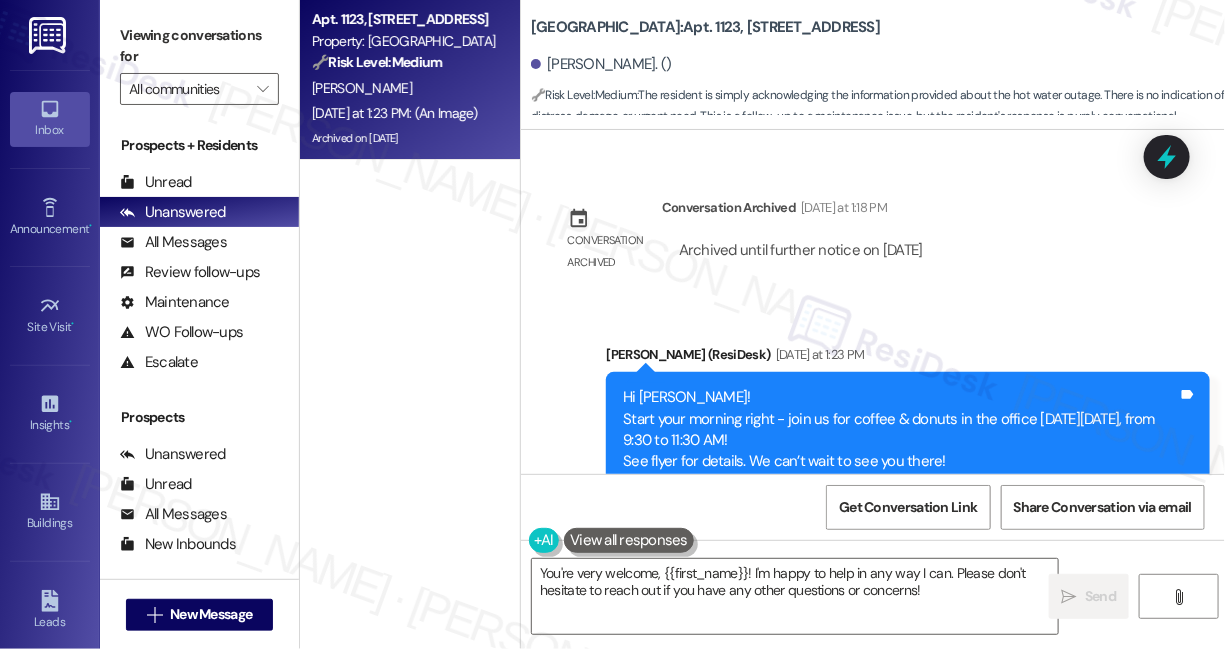 click on "Hi [PERSON_NAME]!
Start your morning right - join us for coffee & donuts in the office [DATE][DATE], from 9:30 to 11:30 AM!
See flyer for details. We can’t wait to see you there!" at bounding box center [900, 430] 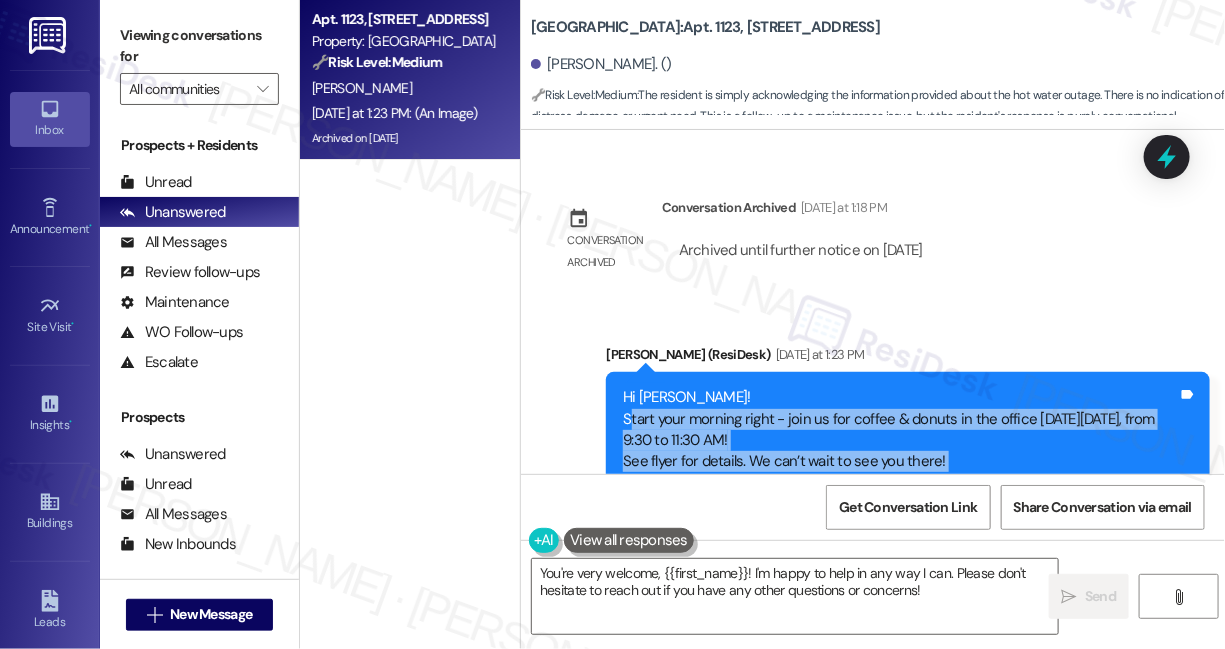 drag, startPoint x: 954, startPoint y: 329, endPoint x: 600, endPoint y: 285, distance: 356.72397 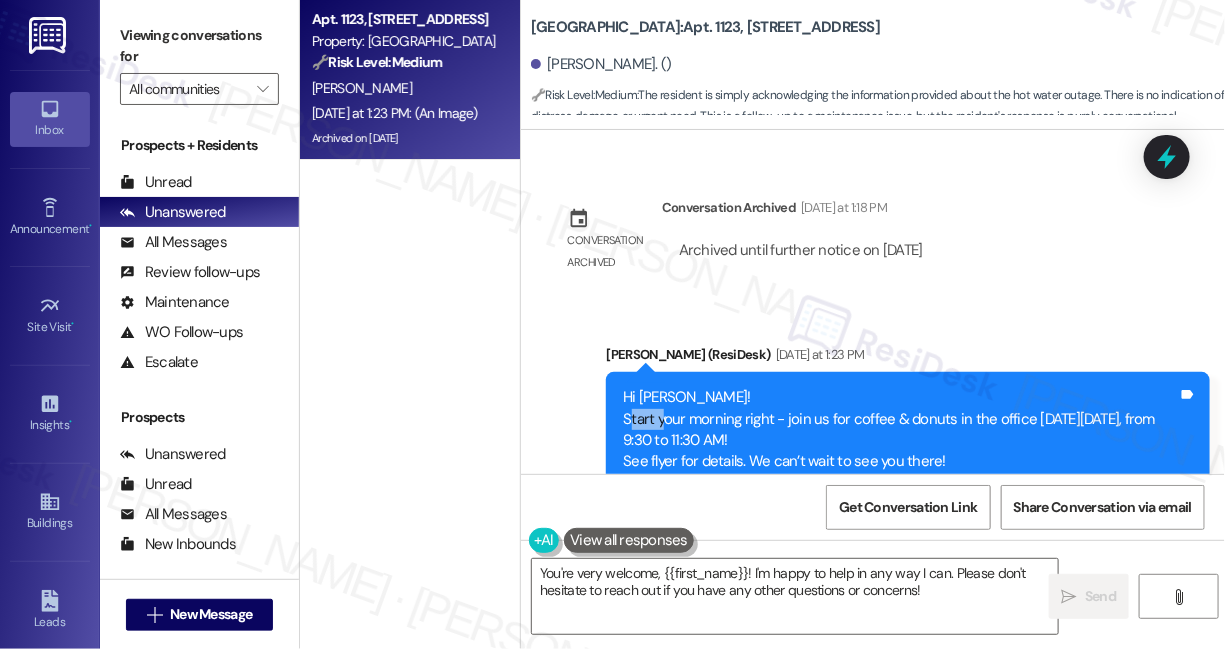 click on "Hi [PERSON_NAME]!
Start your morning right - join us for coffee & donuts in the office [DATE][DATE], from 9:30 to 11:30 AM!
See flyer for details. We can’t wait to see you there!" at bounding box center [900, 430] 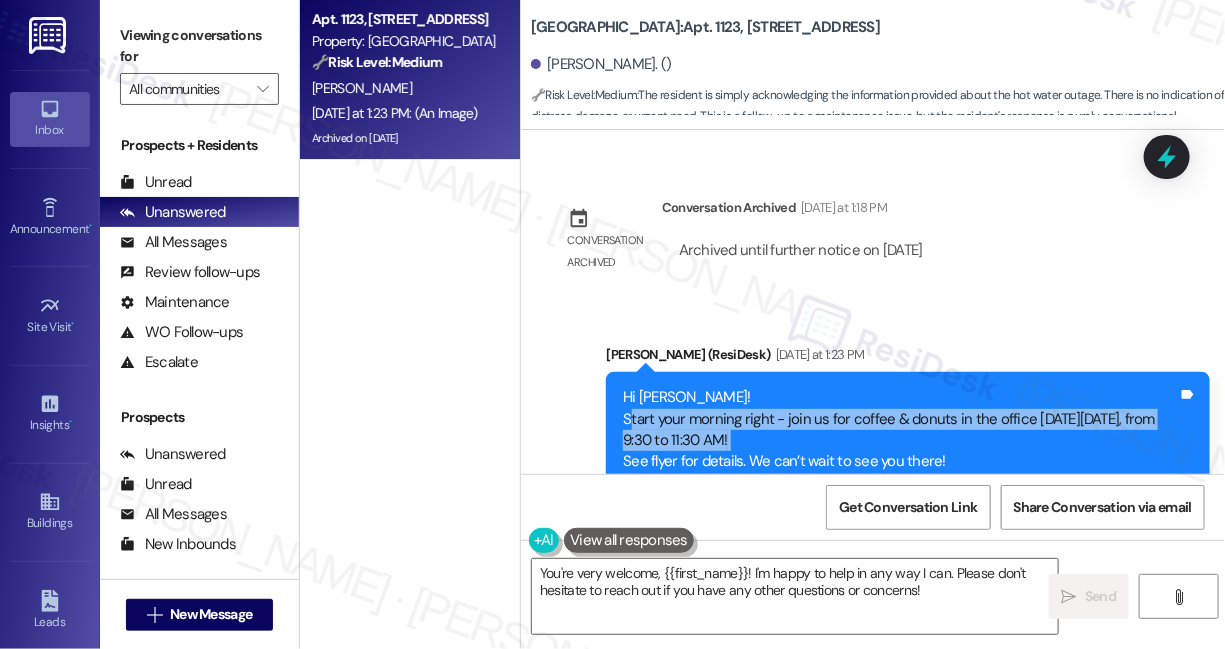 click on "Hi [PERSON_NAME]!
Start your morning right - join us for coffee & donuts in the office [DATE][DATE], from 9:30 to 11:30 AM!
See flyer for details. We can’t wait to see you there!" at bounding box center [900, 430] 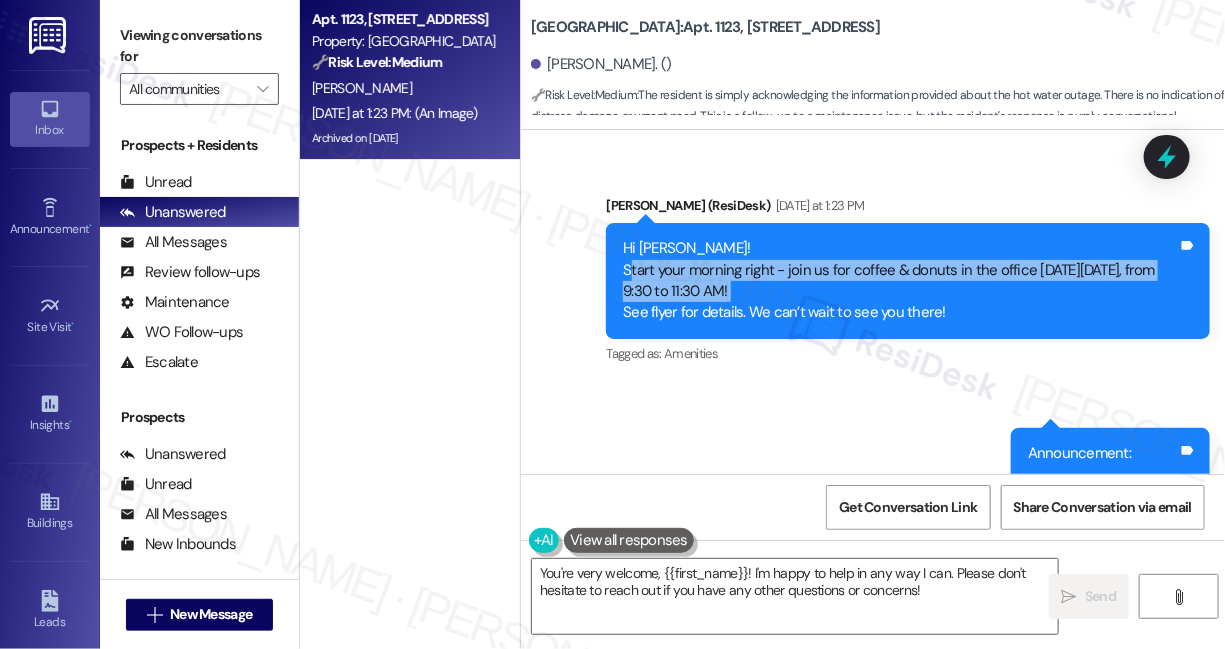 scroll, scrollTop: 30300, scrollLeft: 0, axis: vertical 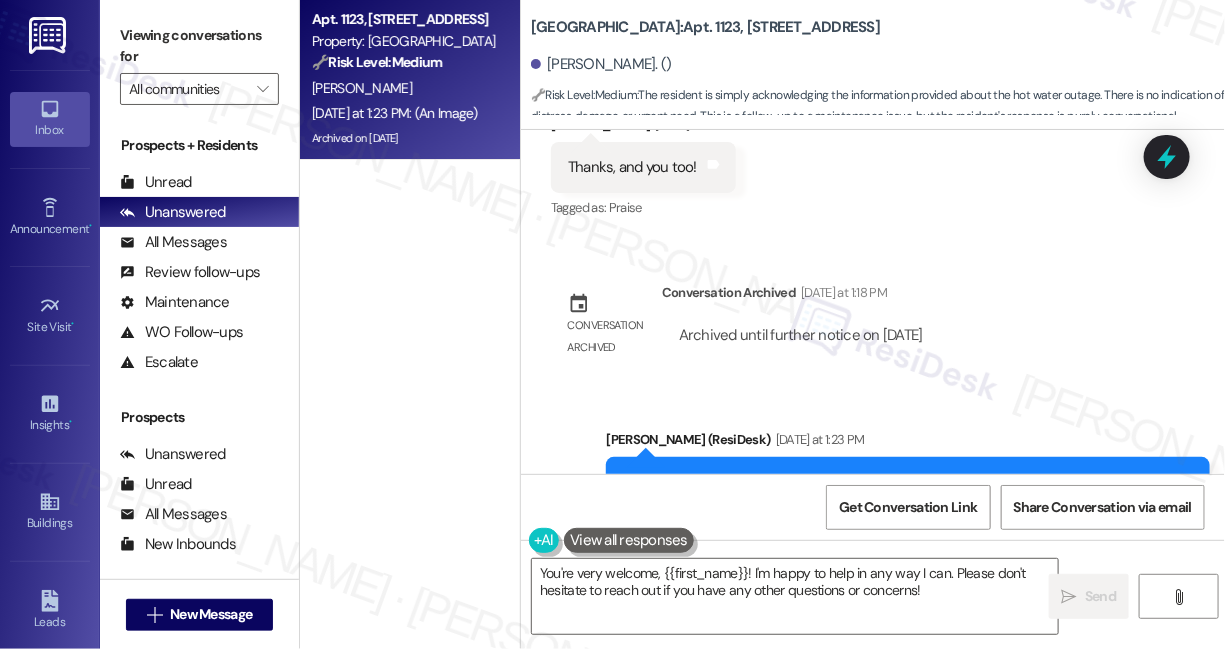 click on "Hi [PERSON_NAME]!
Start your morning right - join us for coffee & donuts in the office [DATE][DATE], from 9:30 to 11:30 AM!
See flyer for details. We can’t wait to see you there!" at bounding box center [900, 515] 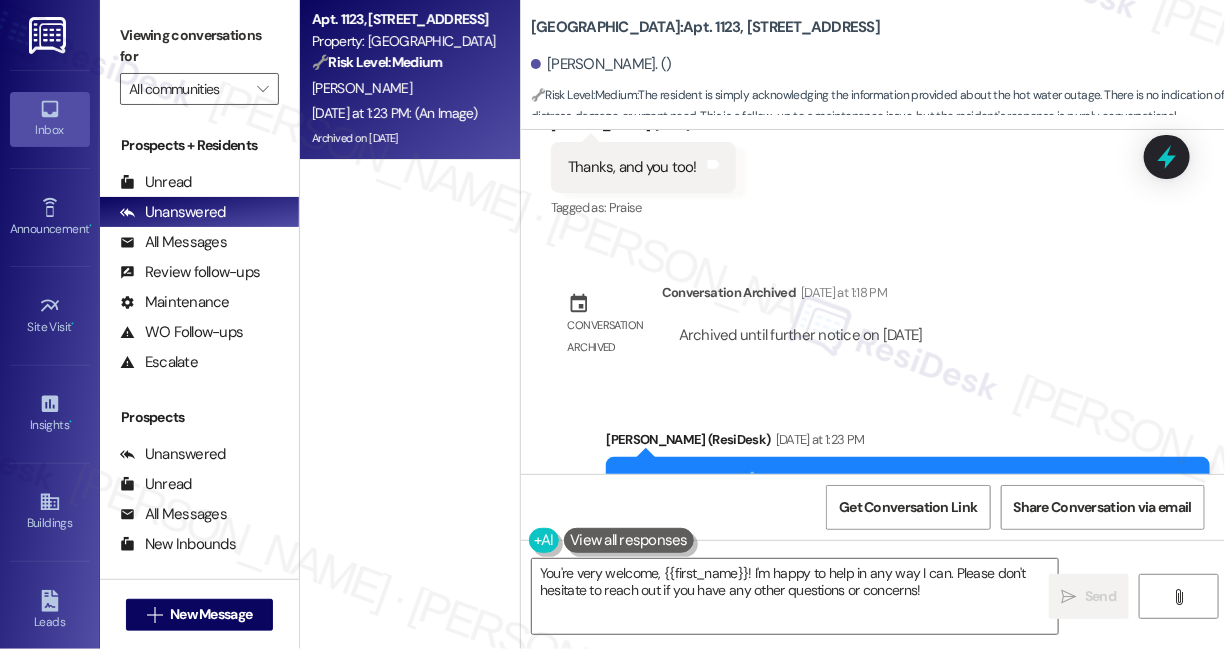 click on "Hi [PERSON_NAME]!
Start your morning right - join us for coffee & donuts in the office [DATE][DATE], from 9:30 to 11:30 AM!
See flyer for details. We can’t wait to see you there!" at bounding box center (900, 515) 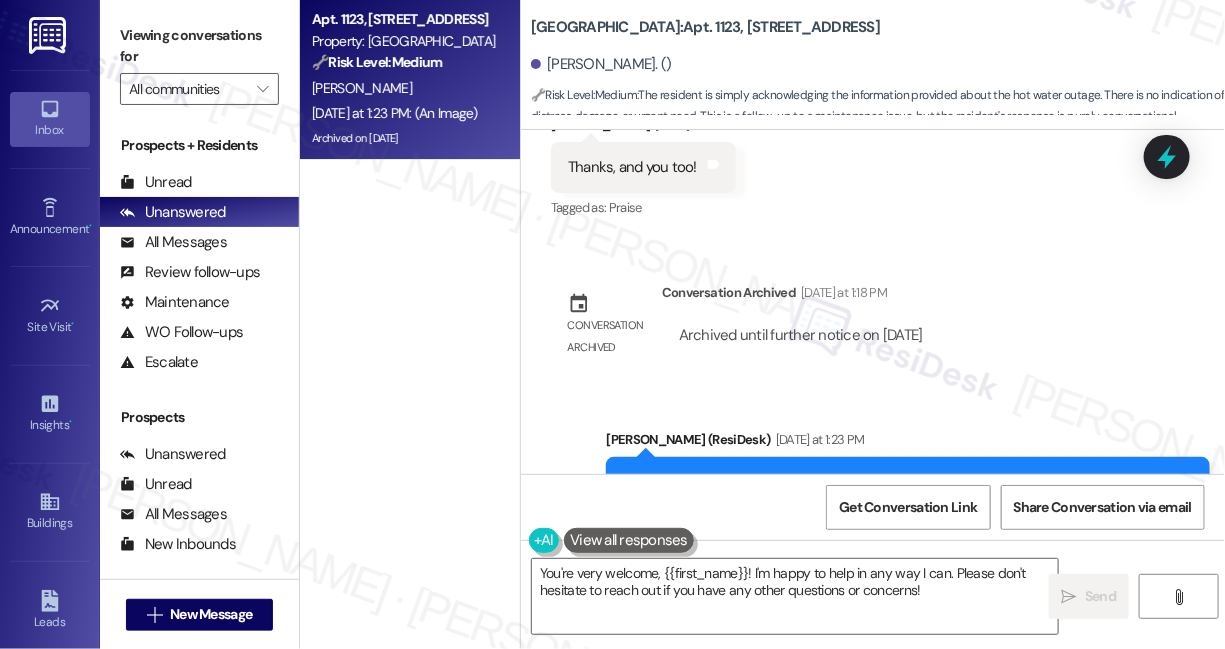 click on "Hi [PERSON_NAME]!
Start your morning right - join us for coffee & donuts in the office [DATE][DATE], from 9:30 to 11:30 AM!
See flyer for details. We can’t wait to see you there!" at bounding box center (900, 515) 